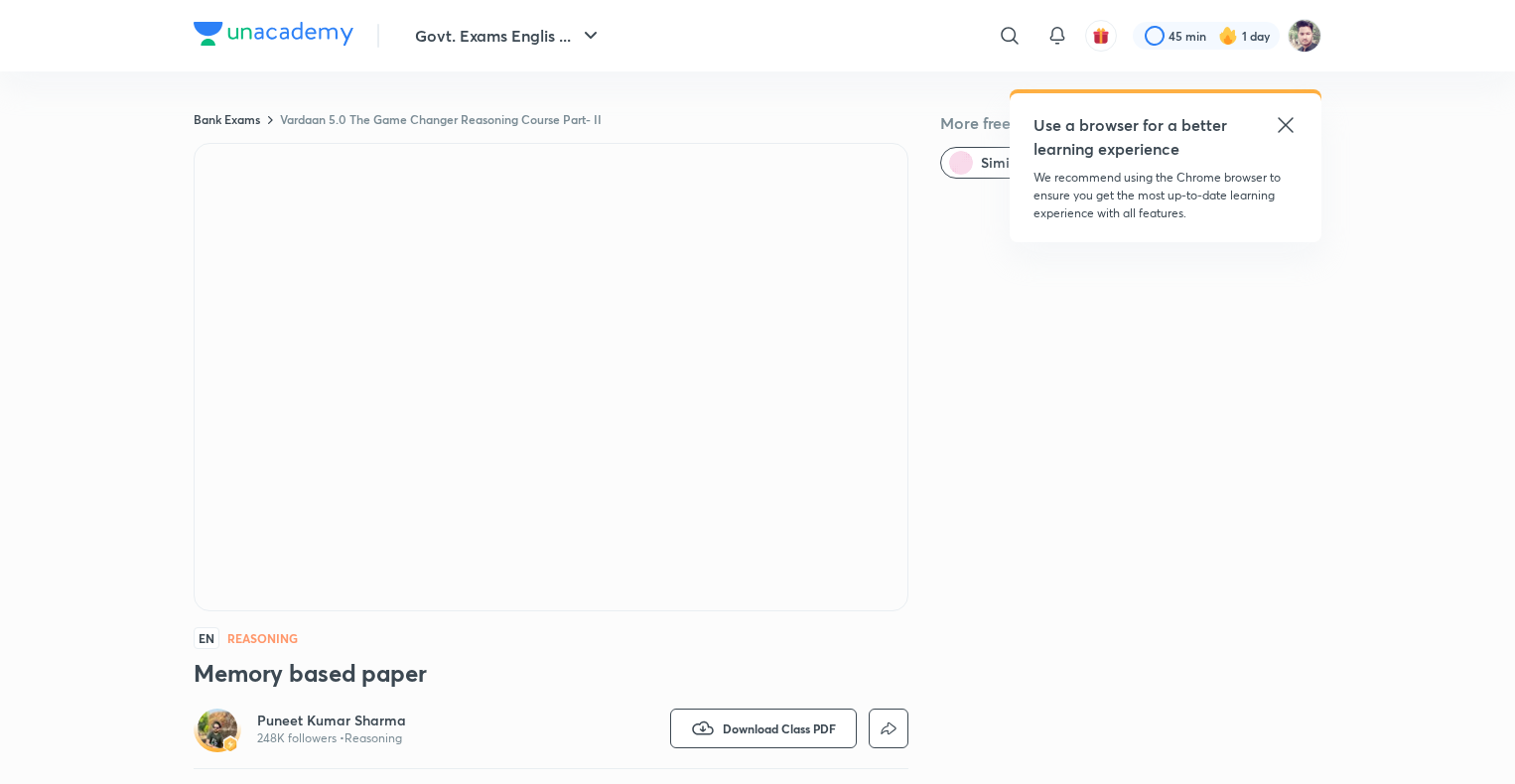 scroll, scrollTop: 1139, scrollLeft: 0, axis: vertical 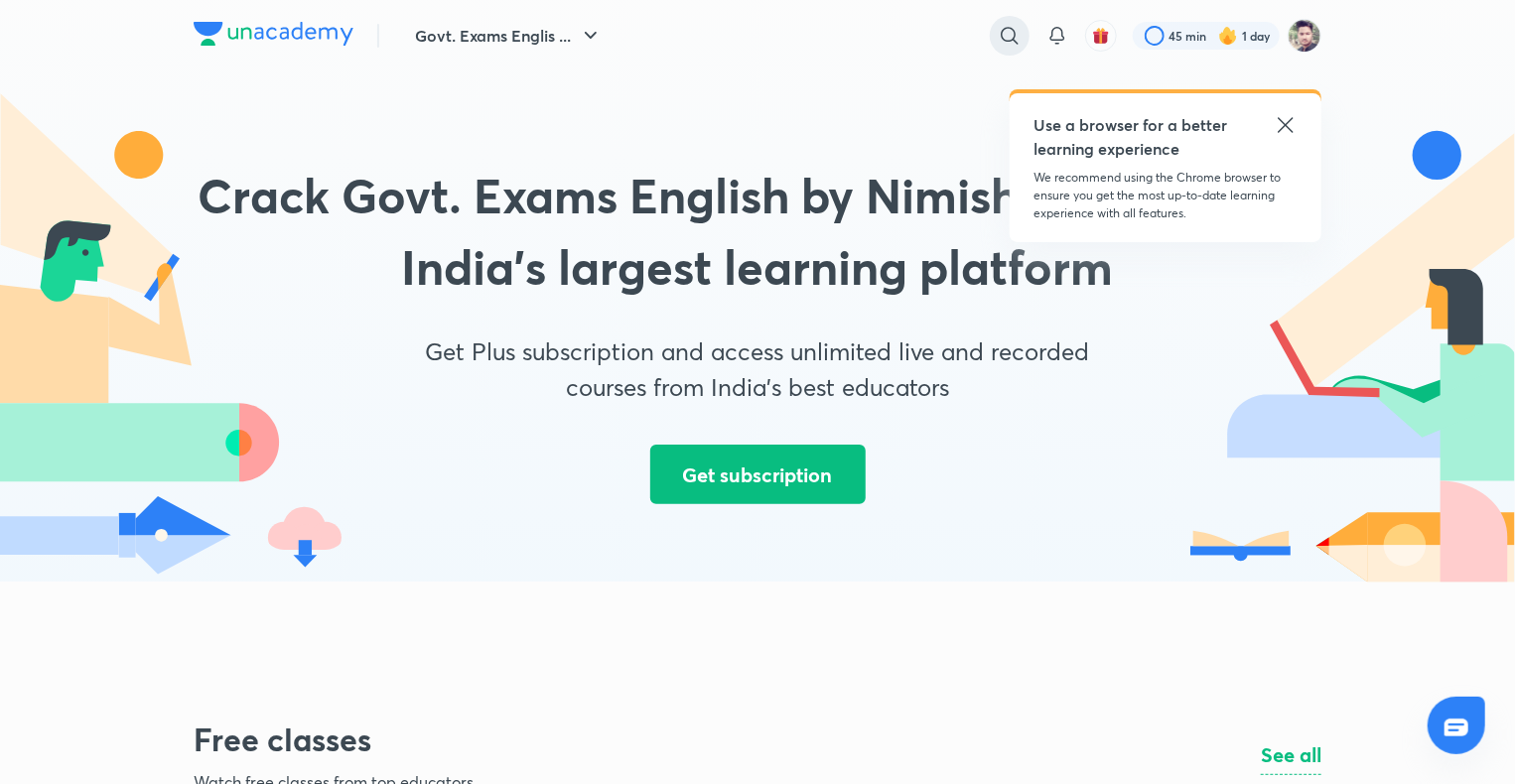 click at bounding box center [1010, 36] 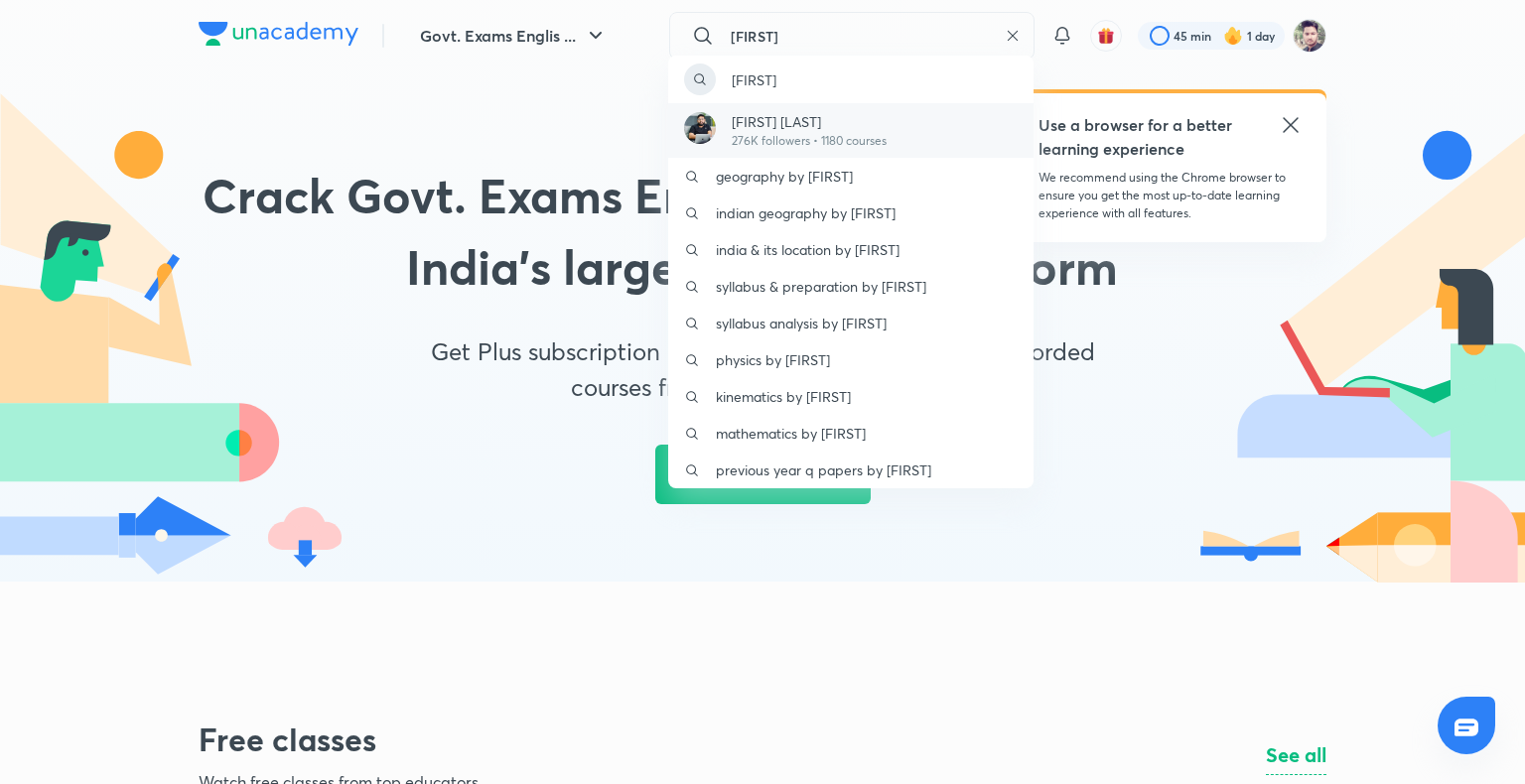 type on "[FIRST]" 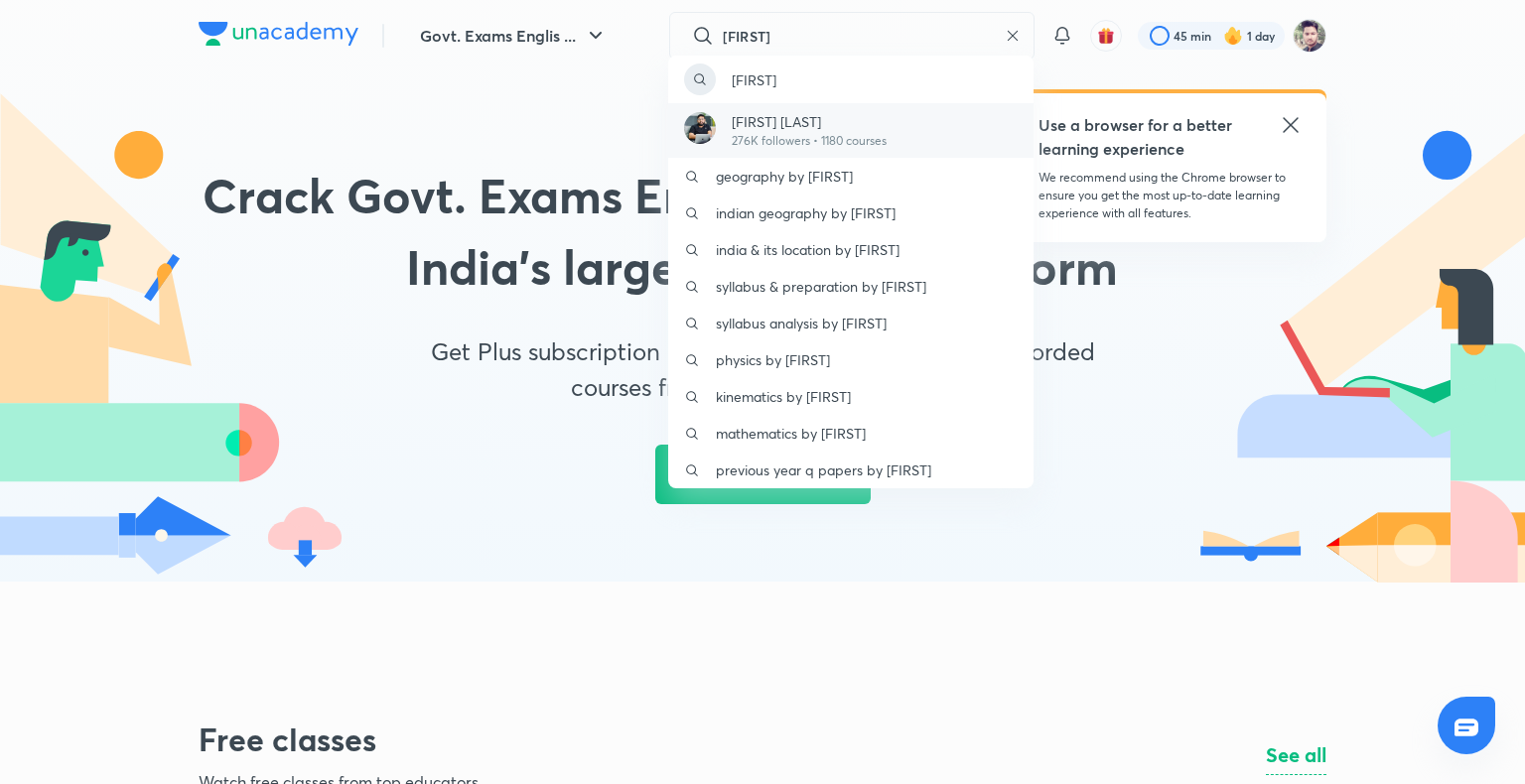 click on "[FIRST] [LAST] 276K followers • 1180 courses" at bounding box center (851, 130) 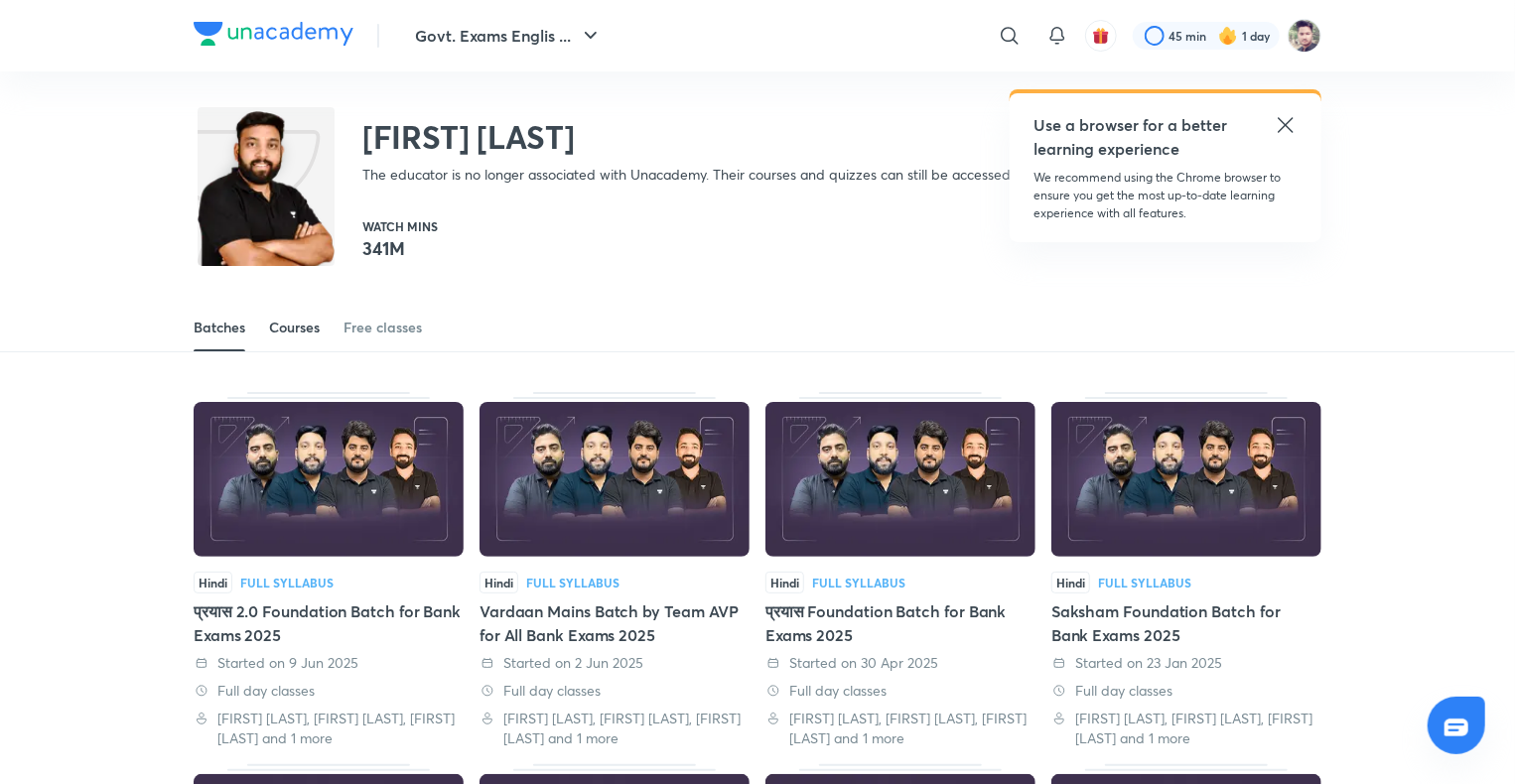 click on "Courses" at bounding box center (294, 327) 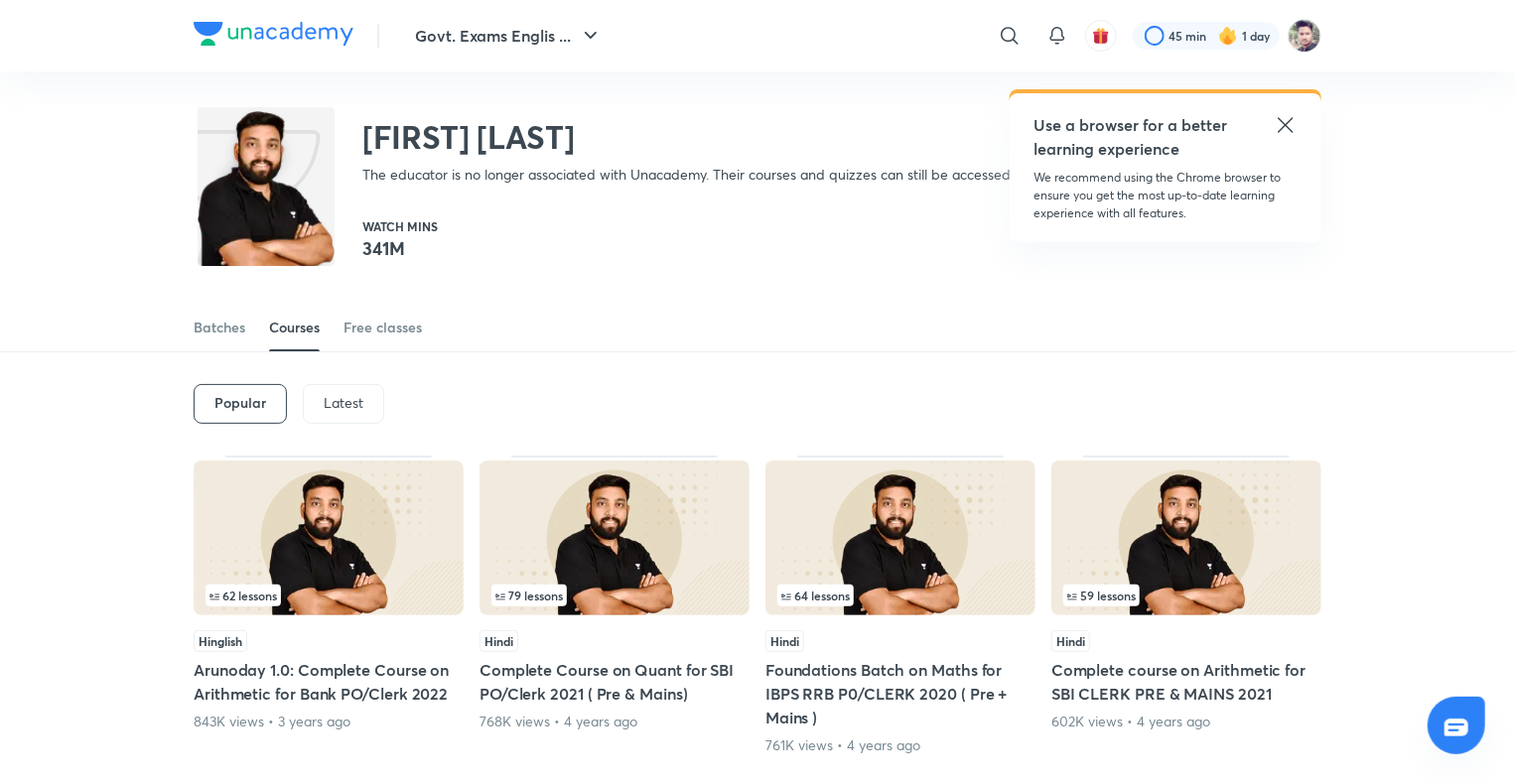 click on "Latest" at bounding box center [344, 404] 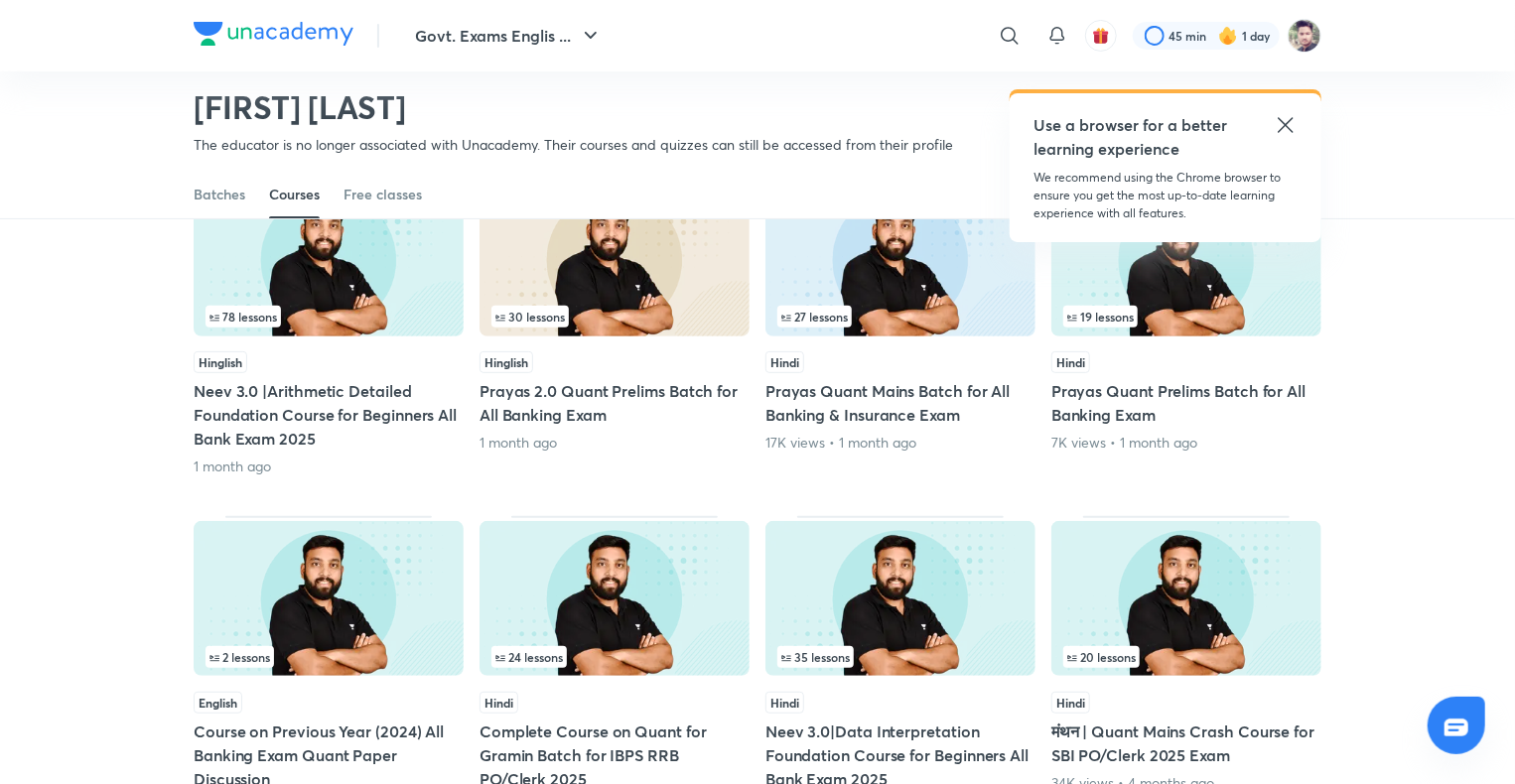 scroll, scrollTop: 185, scrollLeft: 0, axis: vertical 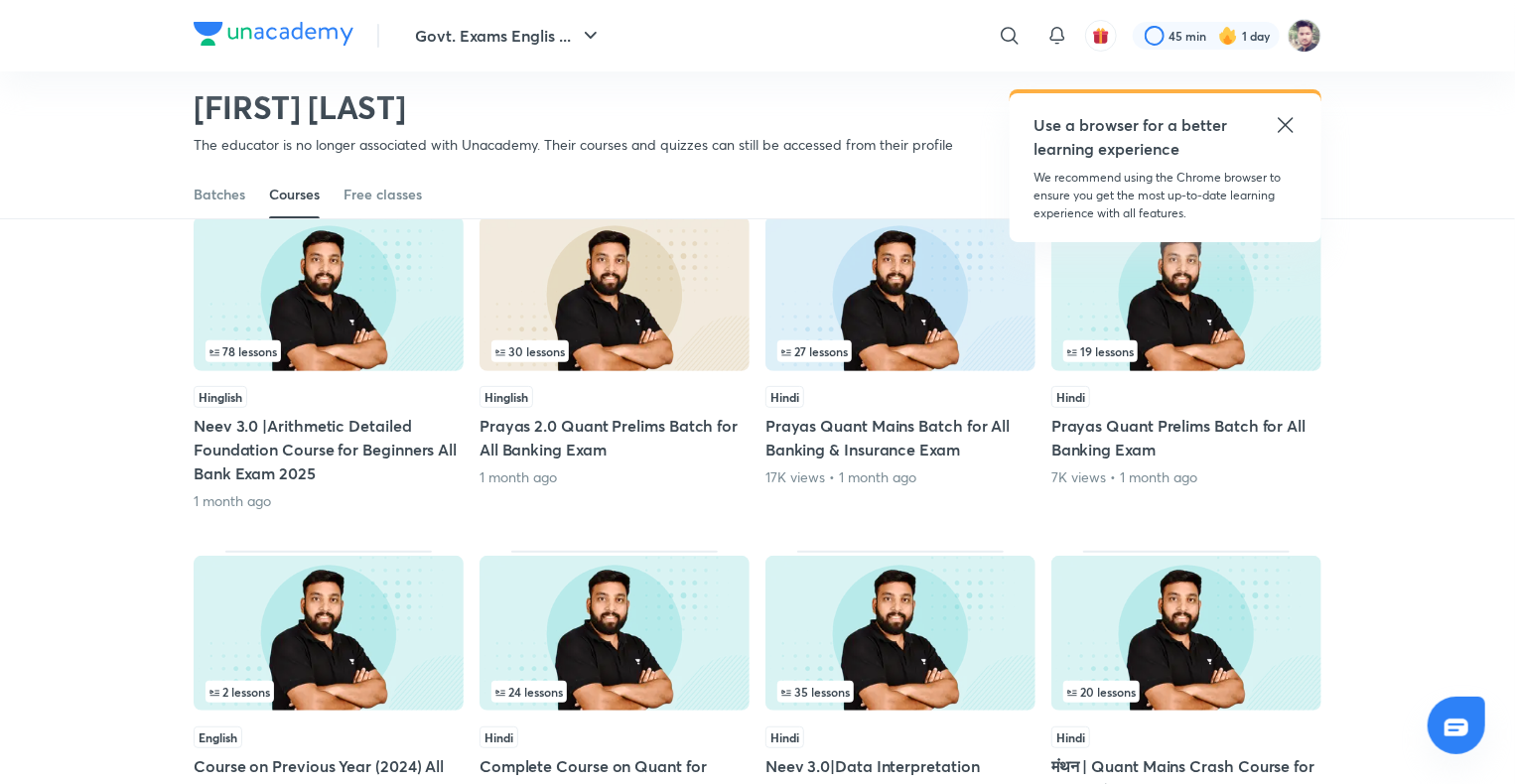 click on "27   lessons" at bounding box center [900, 351] 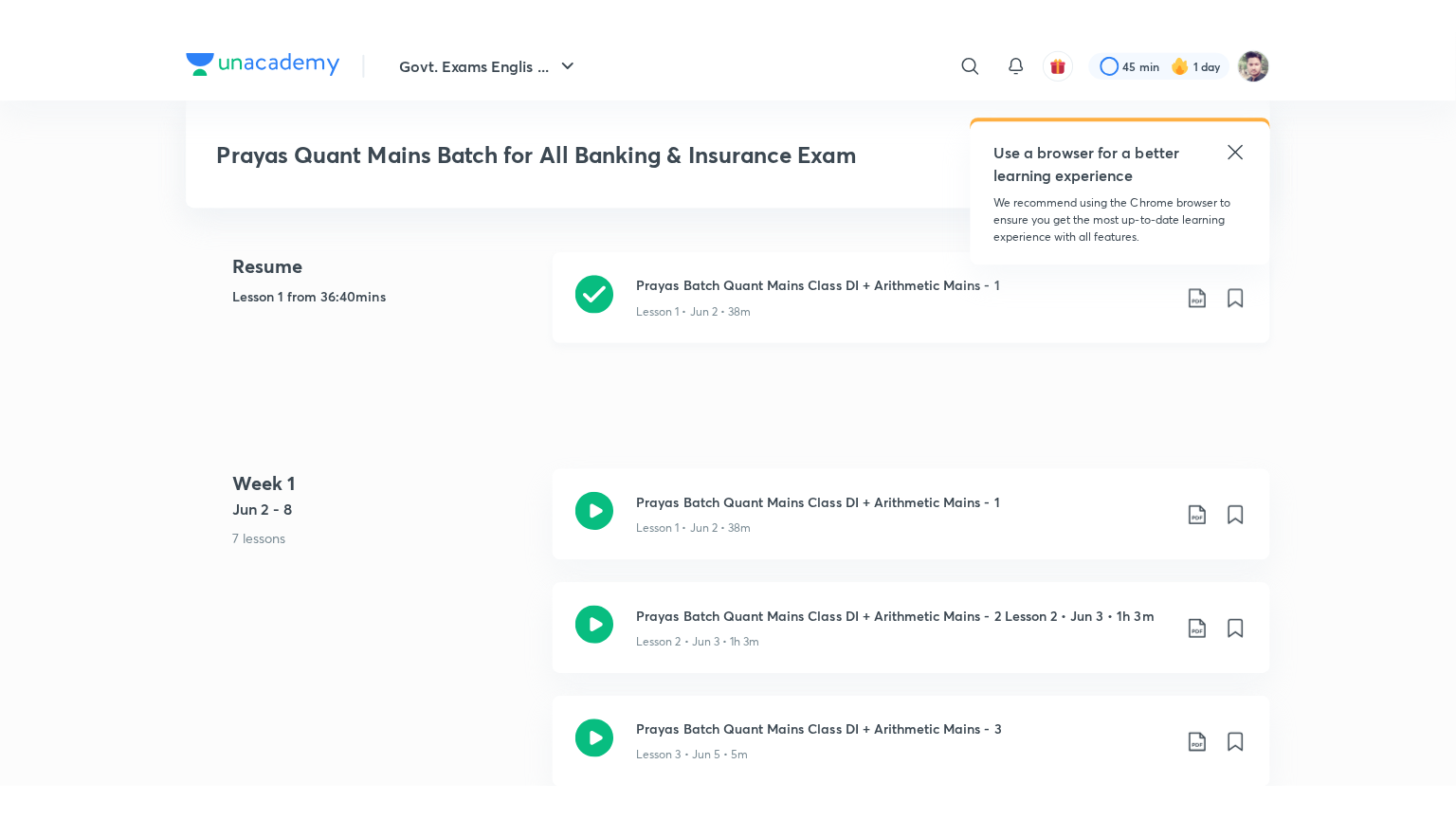 scroll, scrollTop: 664, scrollLeft: 0, axis: vertical 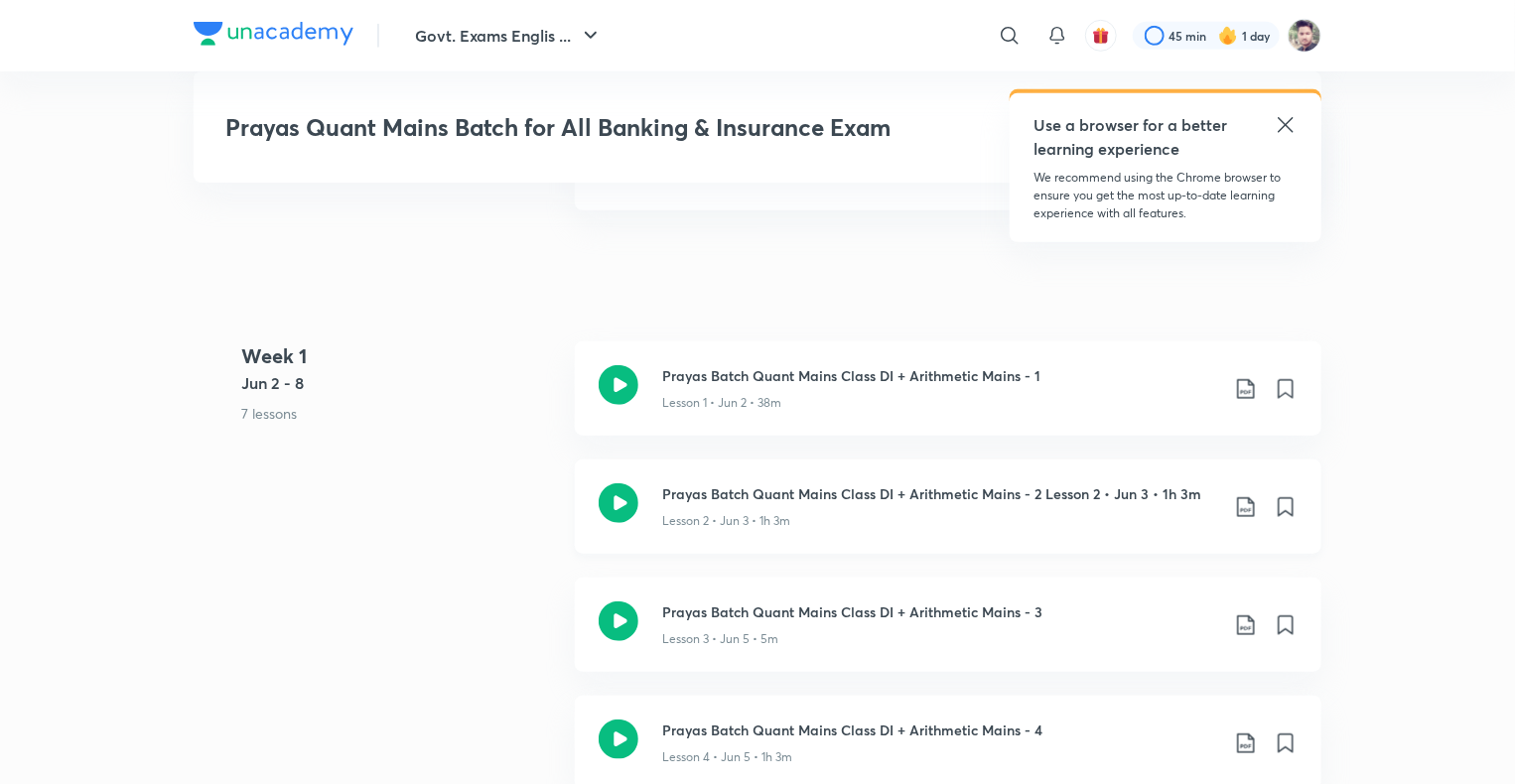 click on "Prayas Batch Quant Mains Class DI + Arithmetic Mains - 2 Lesson 2 • Jun 3 • 1h 3m" at bounding box center [940, 493] 